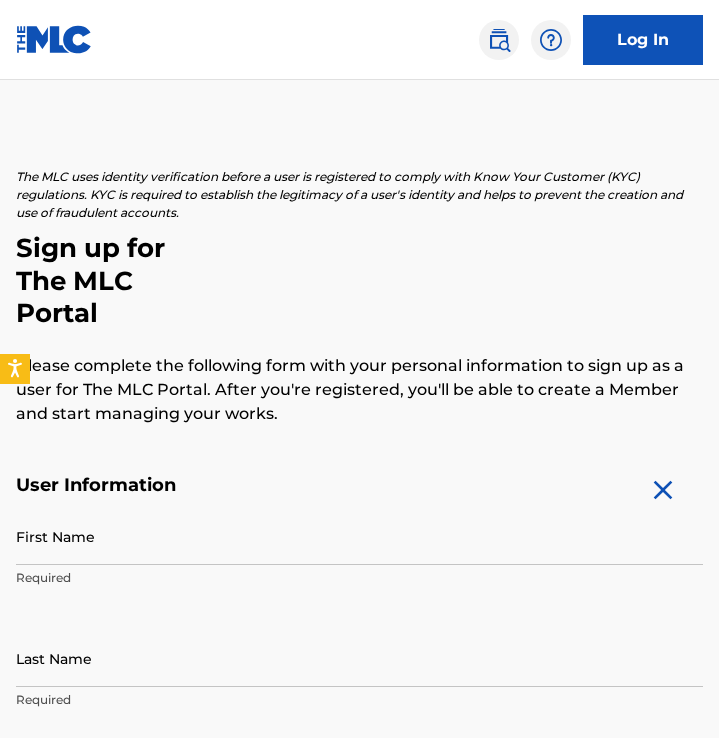 scroll, scrollTop: 109, scrollLeft: 0, axis: vertical 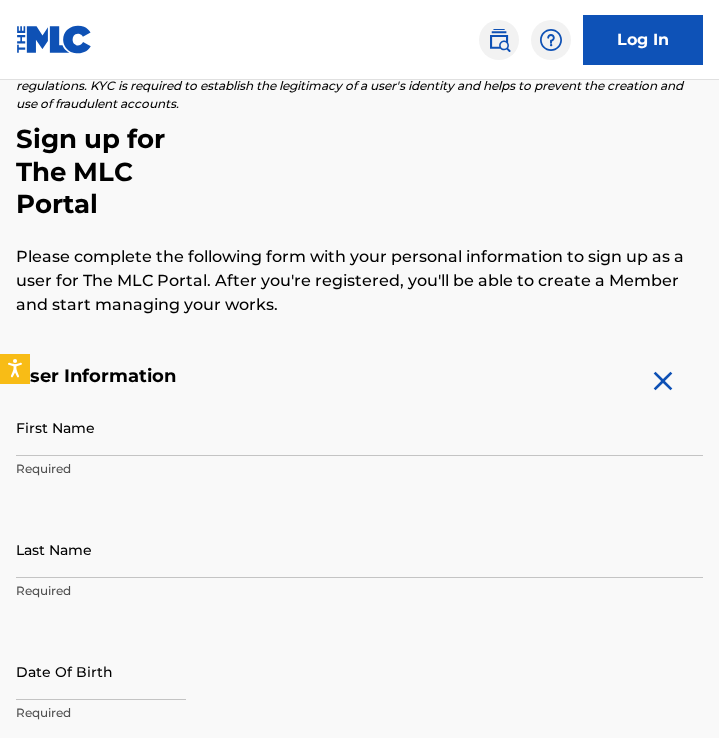 click on "First Name" at bounding box center [359, 427] 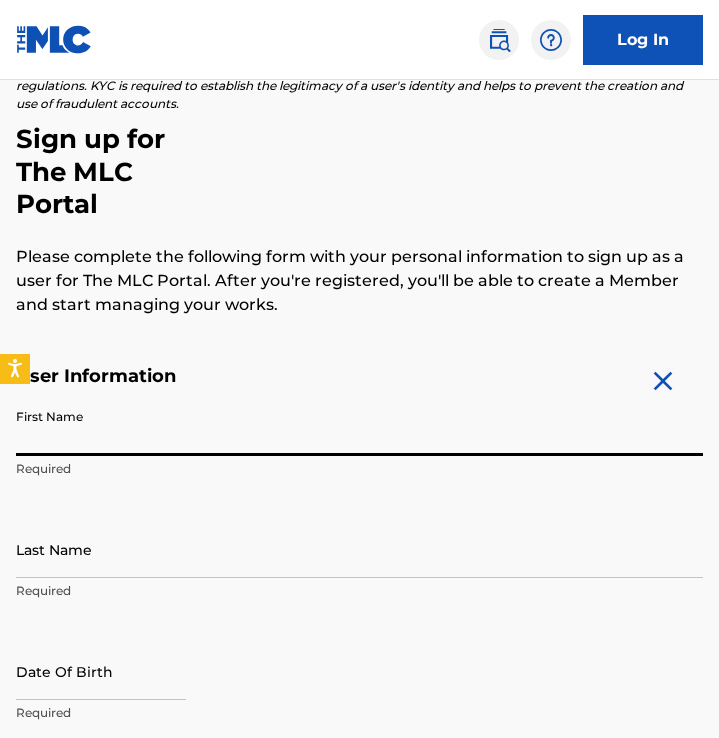 type on "[FIRST]" 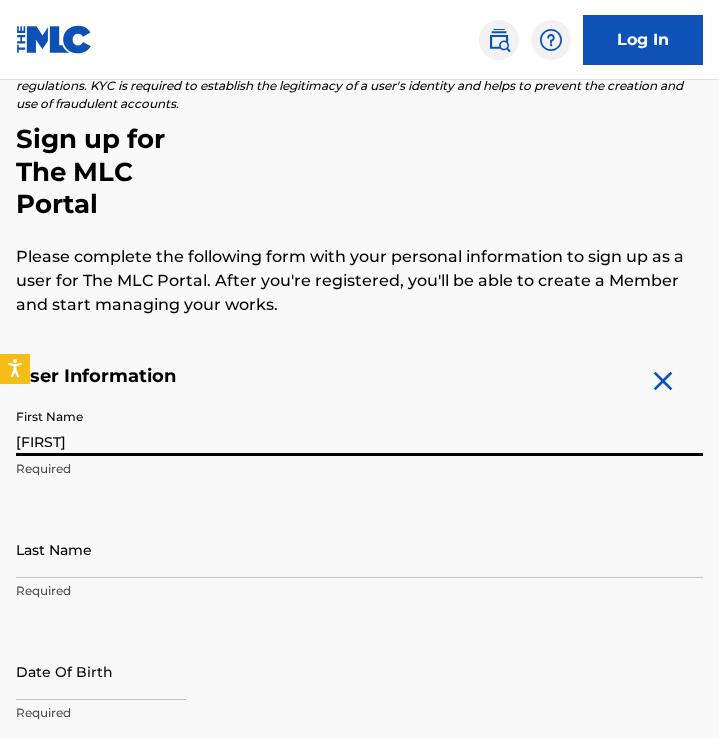 type on "[LAST]" 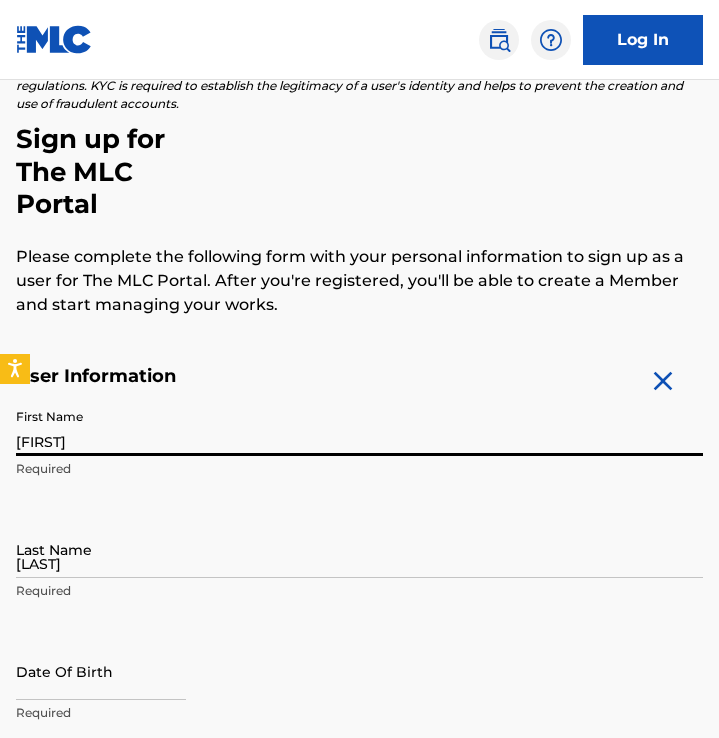 type on "[NUMBER] [STREET] Dr" 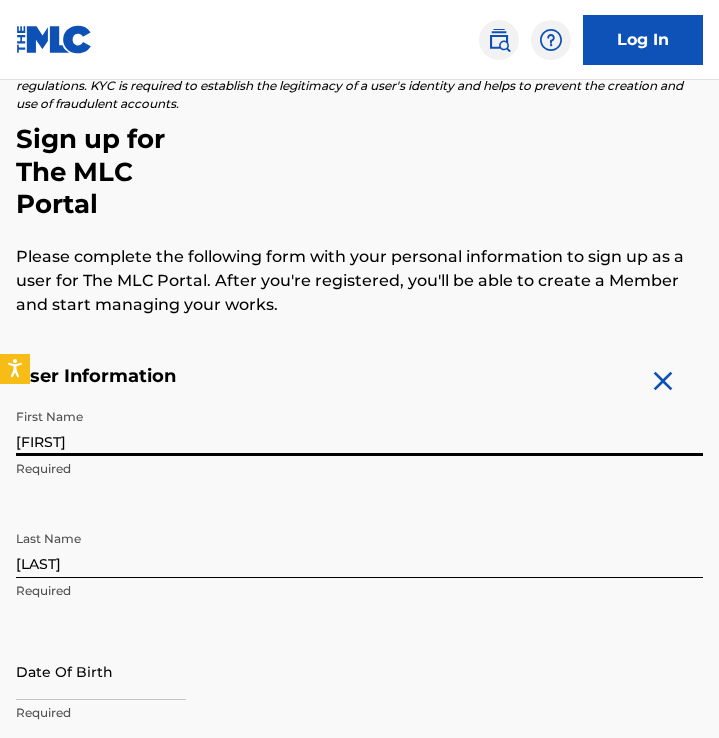 scroll, scrollTop: 692, scrollLeft: 0, axis: vertical 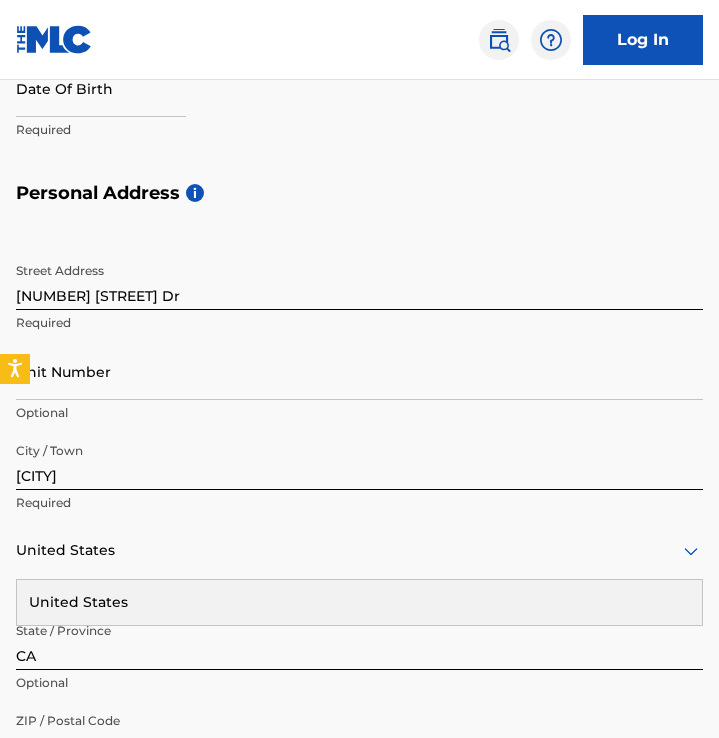 click on "US, CA +1" at bounding box center (71, 956) 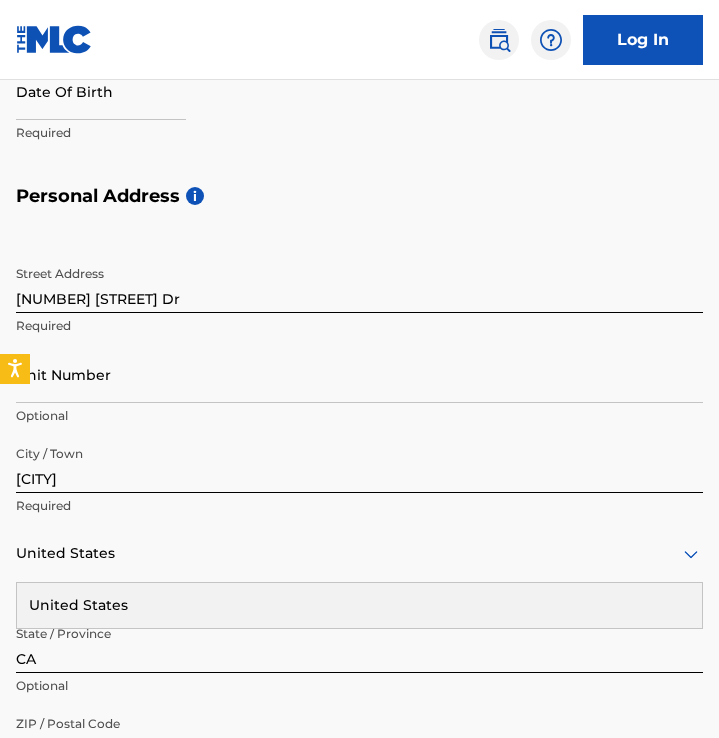 scroll, scrollTop: 820, scrollLeft: 0, axis: vertical 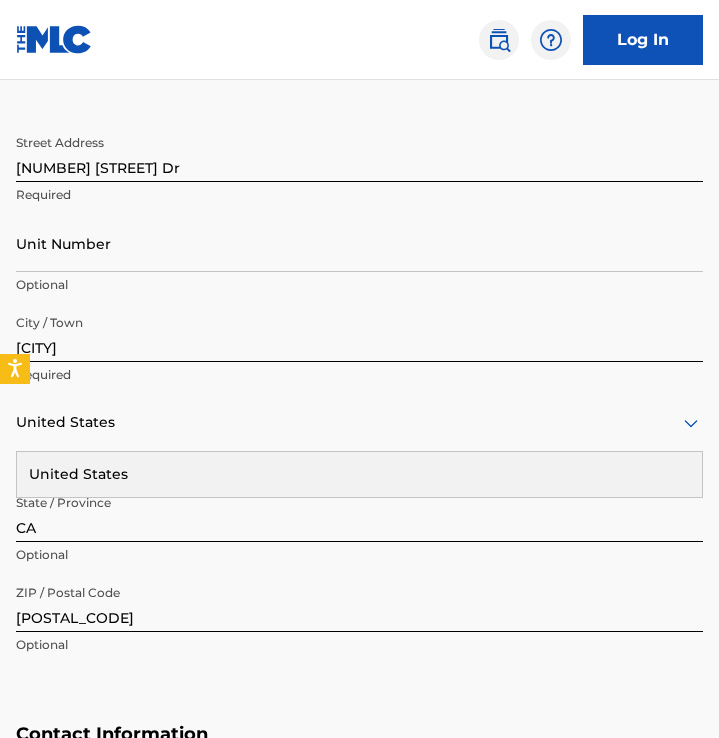 click on "Sign up" at bounding box center (76, 1125) 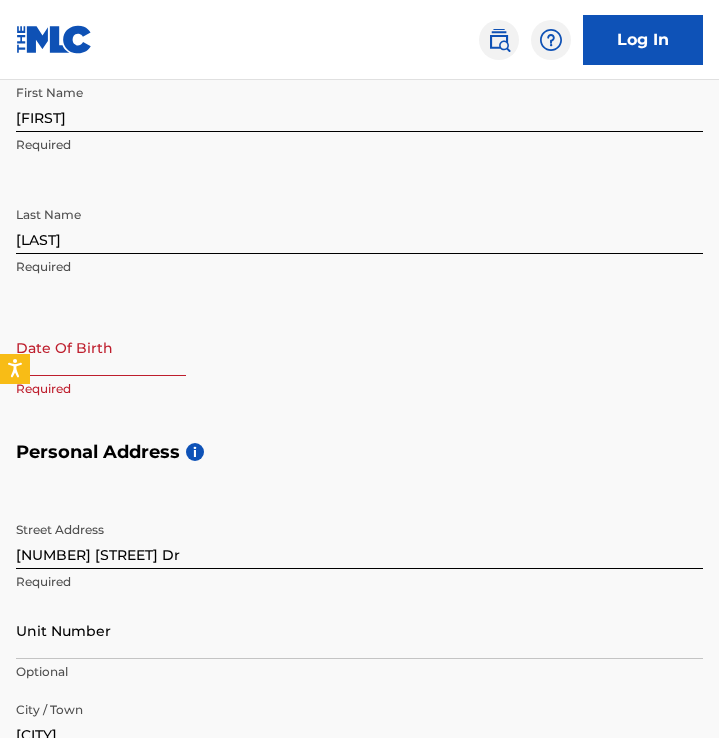 scroll, scrollTop: 431, scrollLeft: 0, axis: vertical 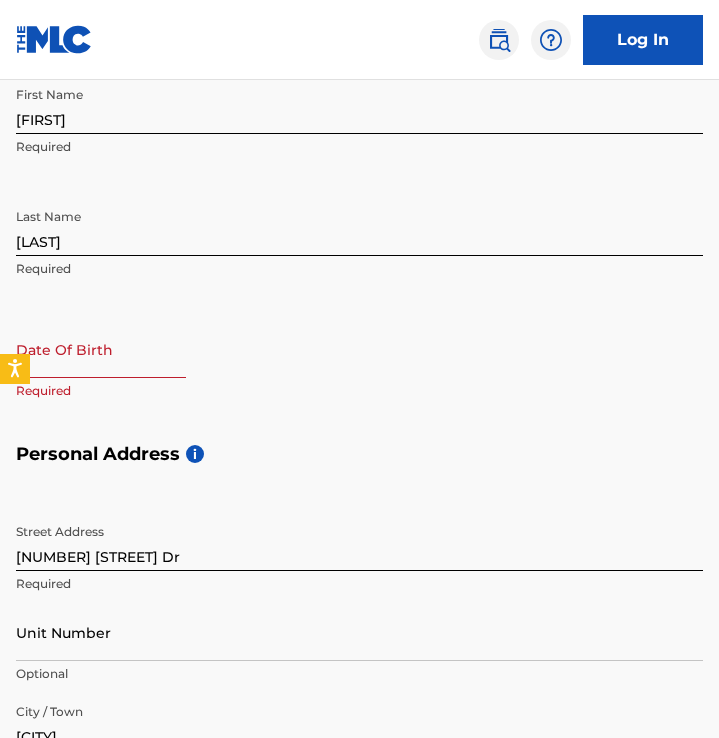 select on "7" 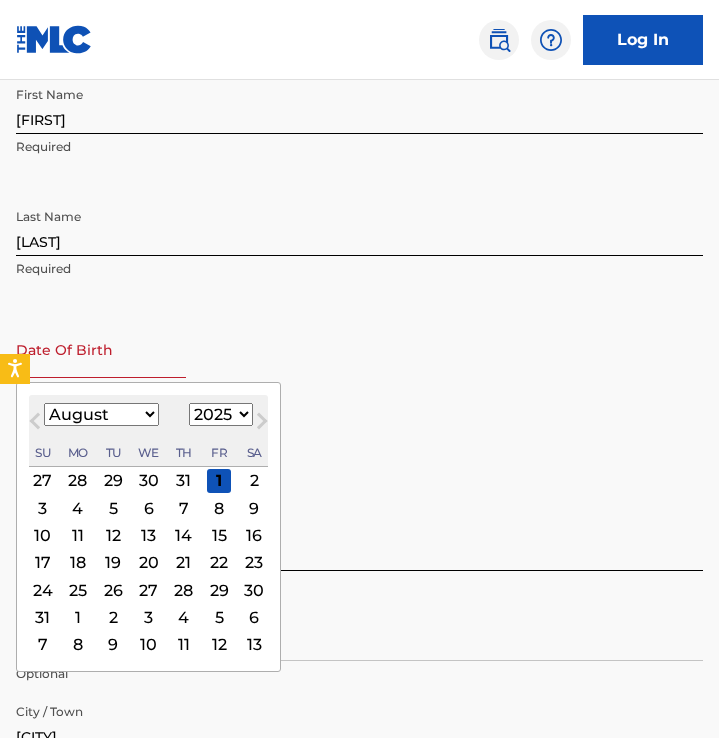 click at bounding box center [101, 349] 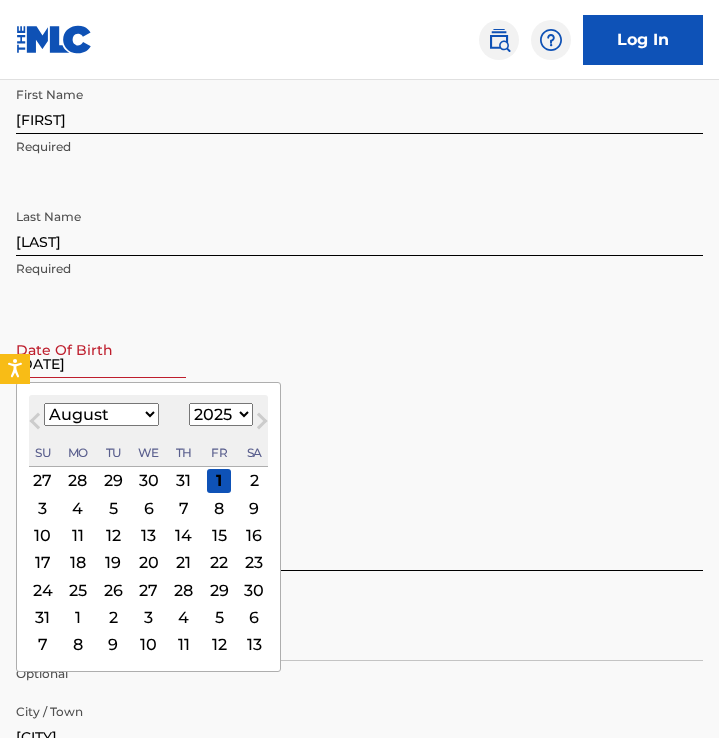click on "First Name [FIRST] Required Last Name [LAST] Required Date Of Birth [DATE] Previous Month Next Month August 2025 January February March April May June July August September October November December 1899 1900 1901 1902 1903 1904 1905 1906 1907 1908 1909 1910 1911 1912 1913 1914 1915 1916 1917 1918 1919 1920 1921 1922 1923 1924 1925 1926 1927 1928 1929 1930 1931 1932 1933 1934 1935 1936 1937 1938 1939 1940 1941 1942 1943 1944 1945 1946 1947 1948 1949 1950 1951 1952 1953 1954 1955 1956 1957 1958 1959 1960 1961 1962 1963 1964 1965 1966 1967 1968 1969 1970 1971 1972 1973 1974 1975 1976 1977 1978 1979 1980 1981 1982 1983 1984 1985 1986 1987 1988 1989 1990 1991 1992 1993 1994 1995 1996 1997 1998 1999 2000 2001 2002 2003 2004 2005 2006 2007 2008 2009 2010 2011 2012 2013 2014 2015 2016 2017 2018 2019 2020 2021 2022 2023 2024 2025 2026 2027 2028 2029 2030 2031 2032 2033 2034 2035 2036 2037 2038 2039 2040 2041 2042 2043 2044 2045 2046 2047 2048 2049 2050 2051 2052 2053 2054 2055 2056 2057 2058 2059 2060 2061 2062" at bounding box center (359, 260) 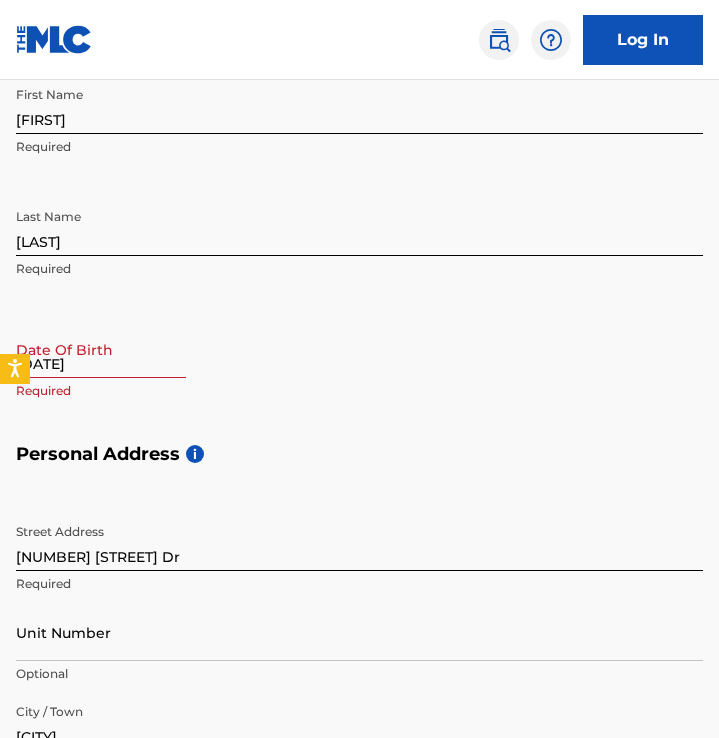 scroll, scrollTop: 820, scrollLeft: 0, axis: vertical 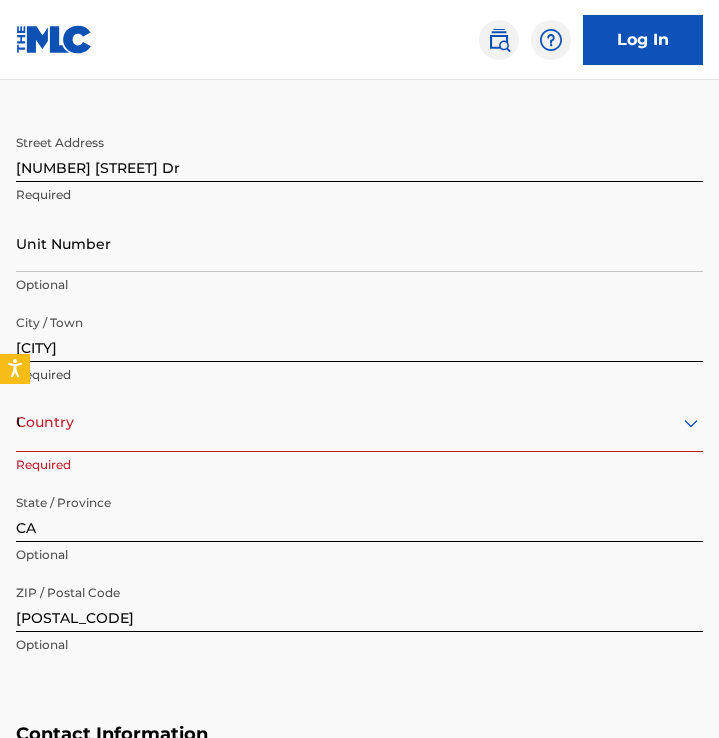 click on "Sign up" at bounding box center [76, 1125] 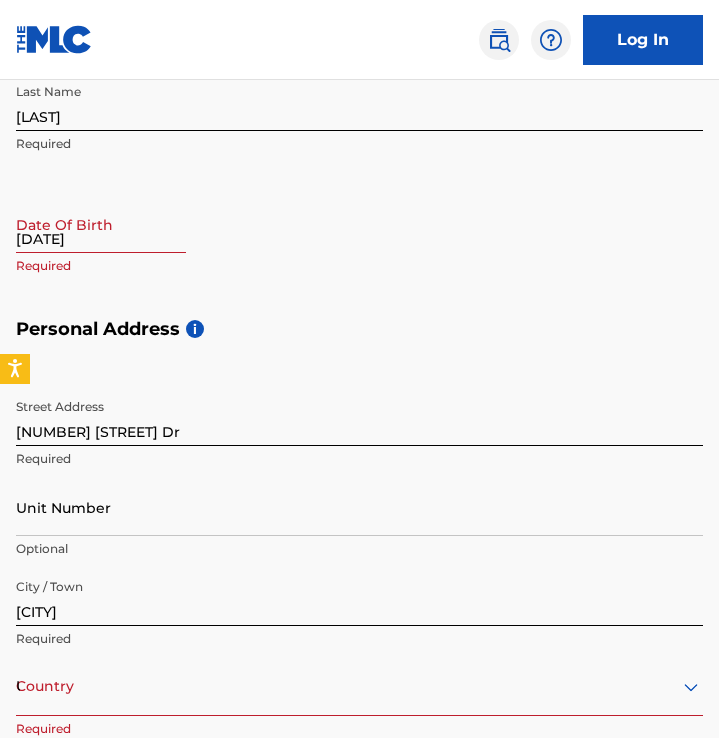 scroll, scrollTop: 557, scrollLeft: 0, axis: vertical 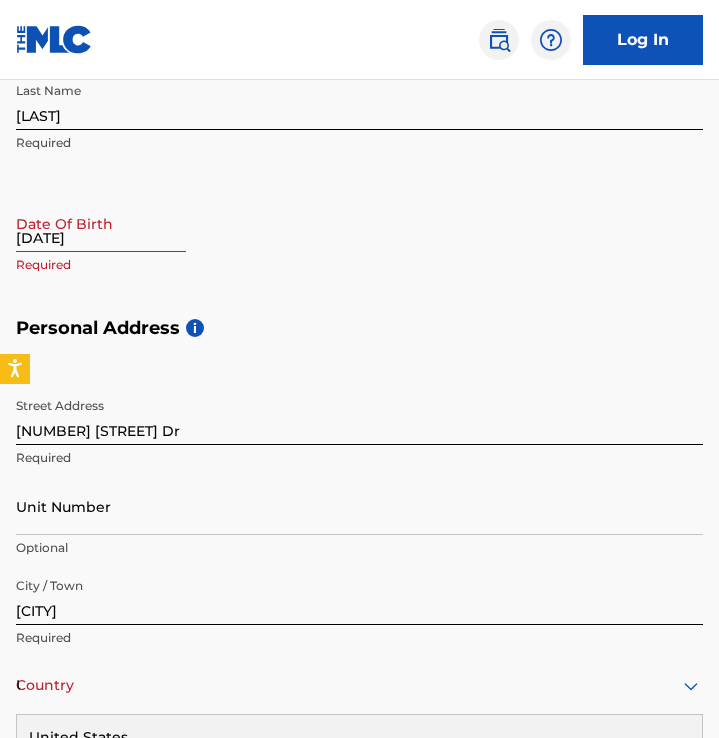 click on "United States" at bounding box center (359, 685) 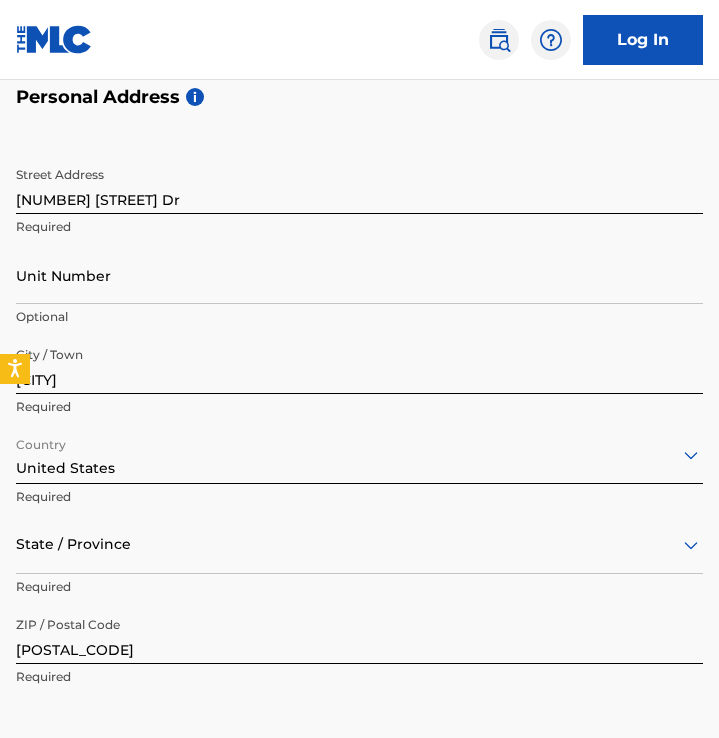 scroll, scrollTop: 820, scrollLeft: 0, axis: vertical 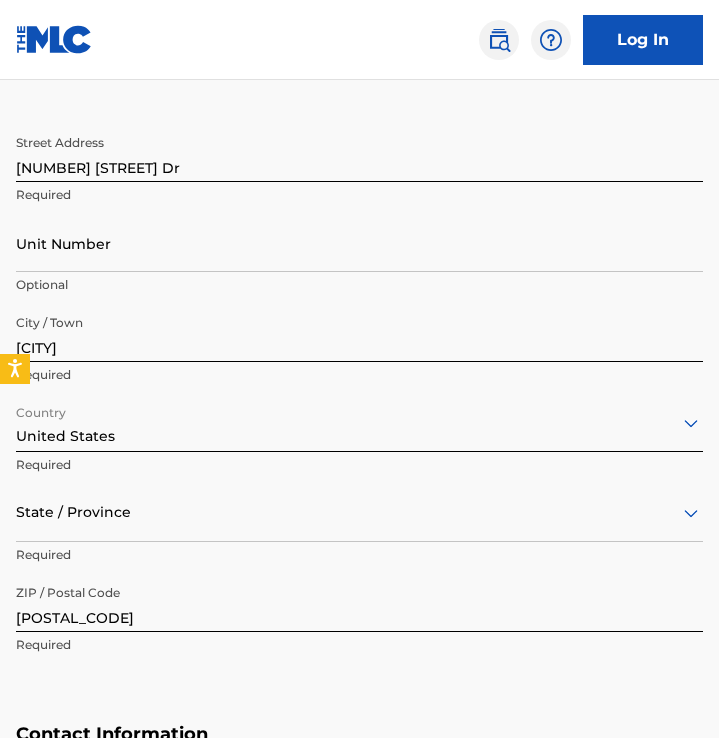 click on "Sign up" at bounding box center [76, 1125] 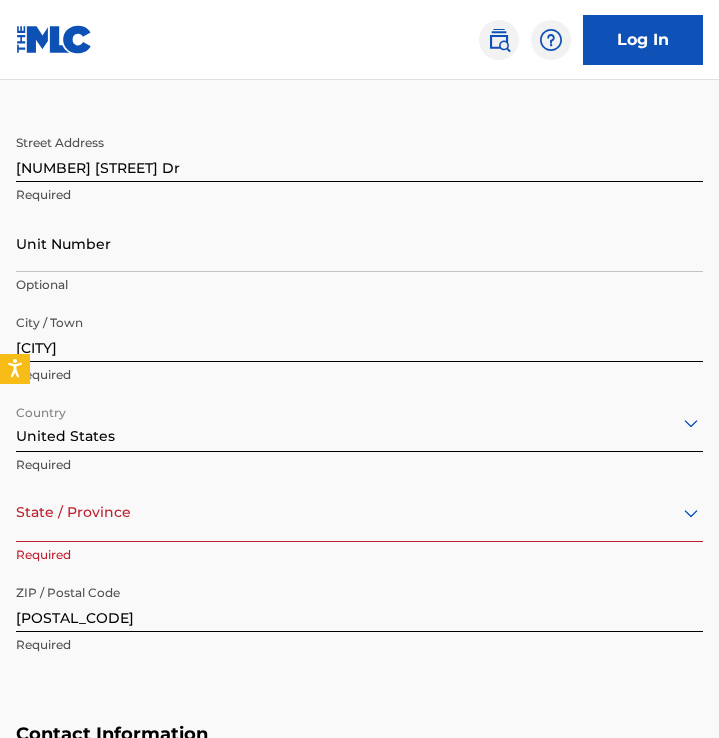 click on "State / Province" at bounding box center (359, 513) 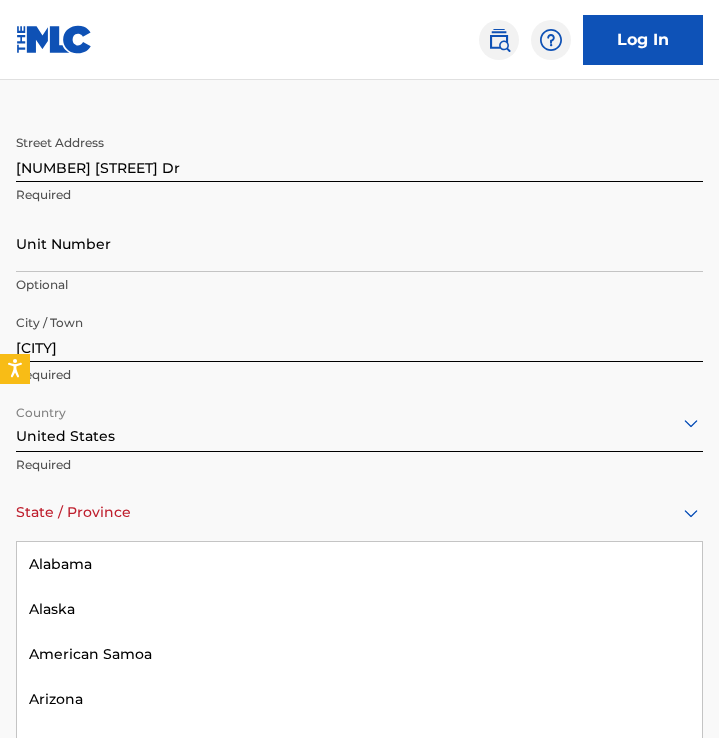 click on "California" at bounding box center [359, 789] 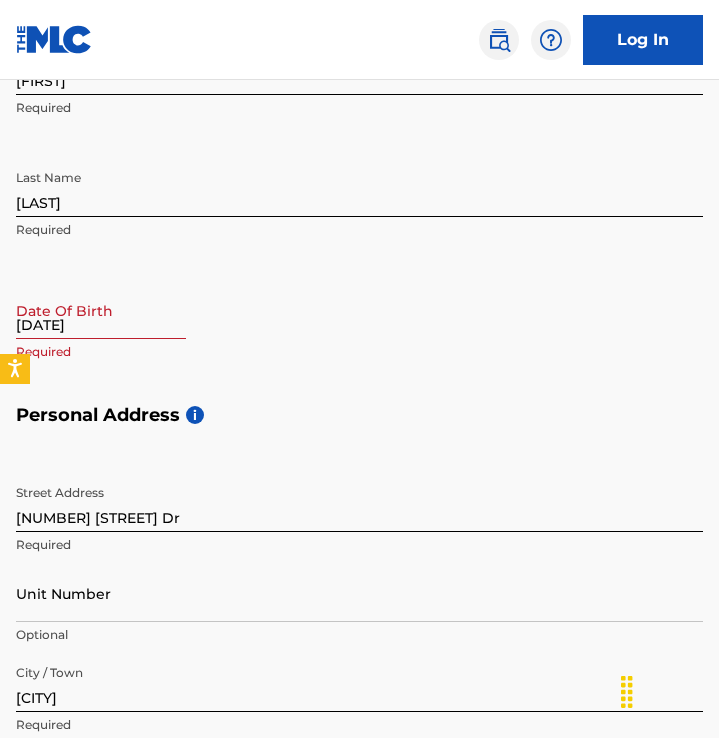 scroll, scrollTop: 433, scrollLeft: 0, axis: vertical 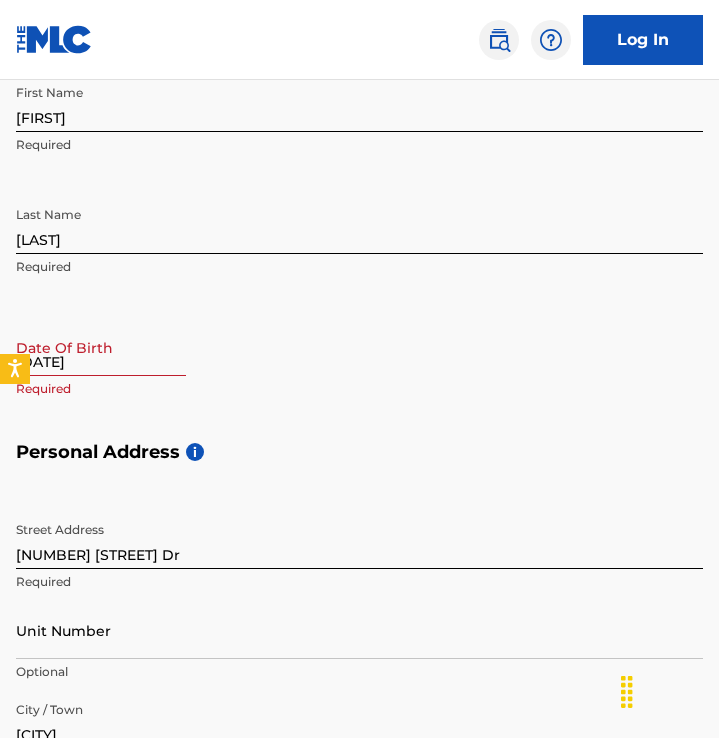 click on "[DATE]" at bounding box center [101, 347] 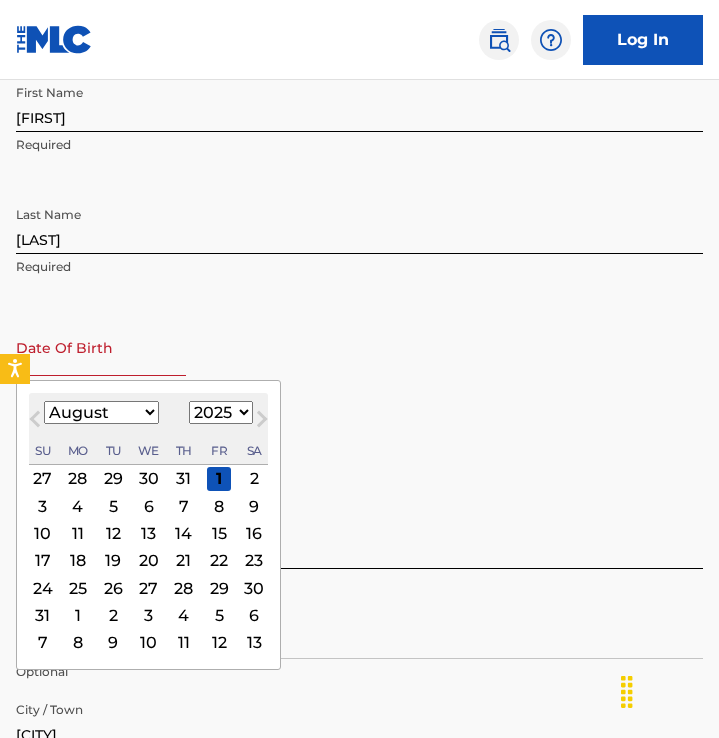 type on "[DATE]" 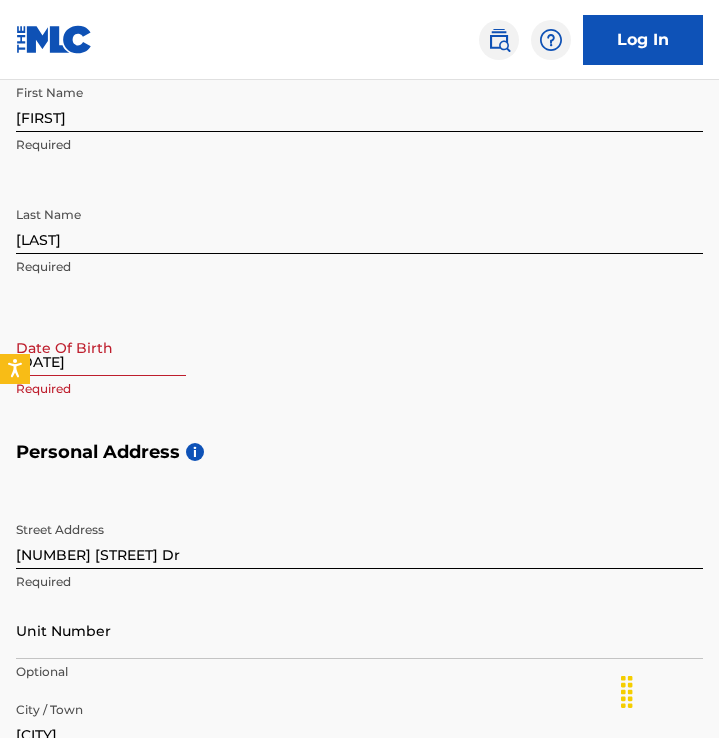 click on "First Name [FIRST] Required Last Name [LAST] Required Date Of Birth [DATE] Required" at bounding box center (359, 258) 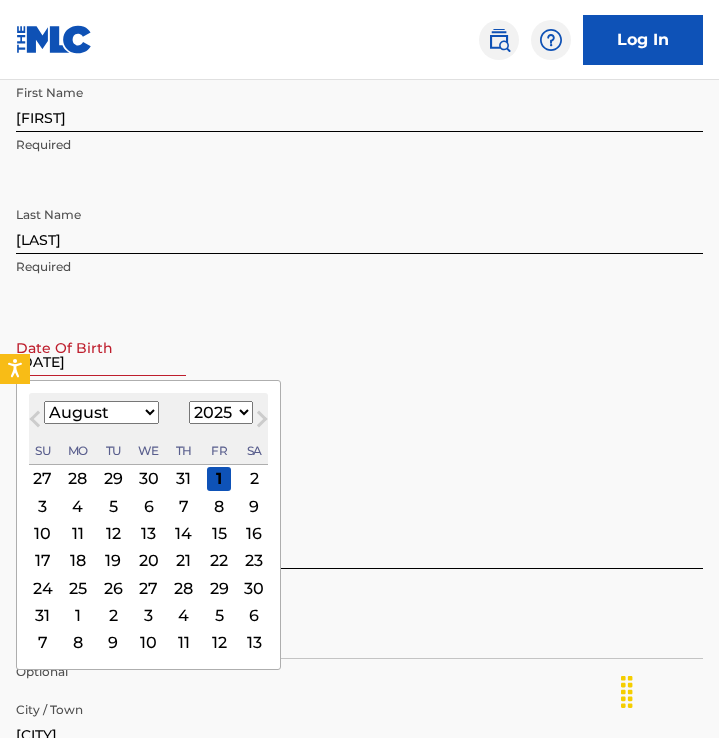 click on "[DATE]" at bounding box center [101, 347] 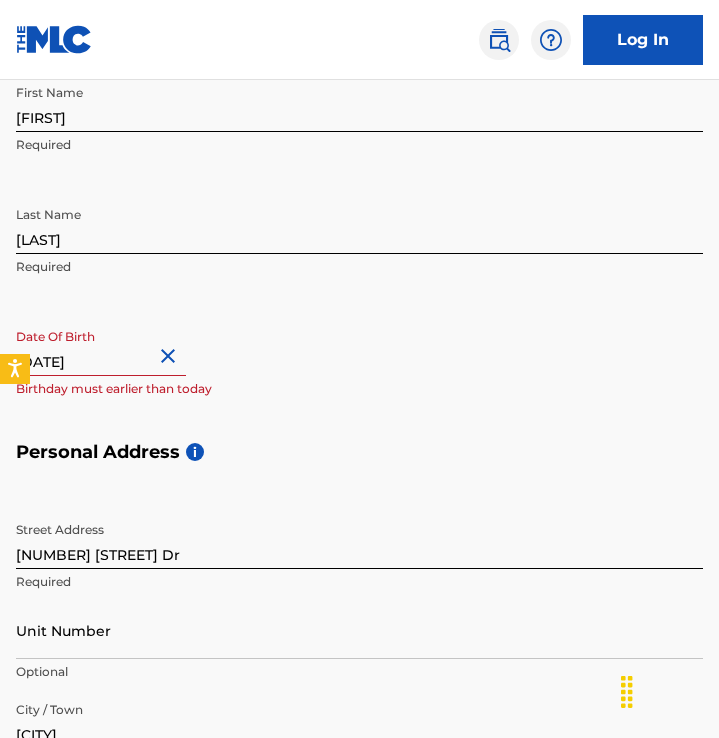 click on "[DATE]" at bounding box center [101, 347] 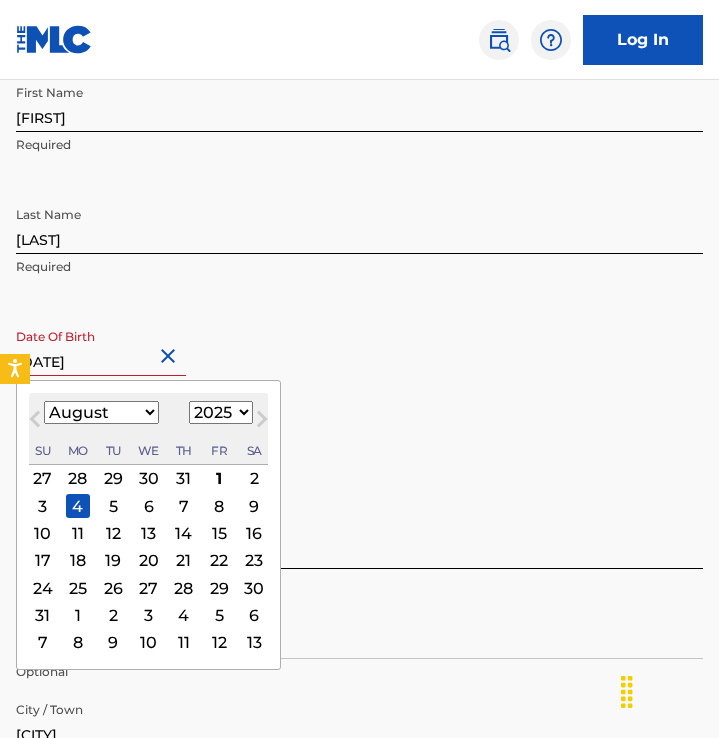 click on "[DATE]" at bounding box center [101, 347] 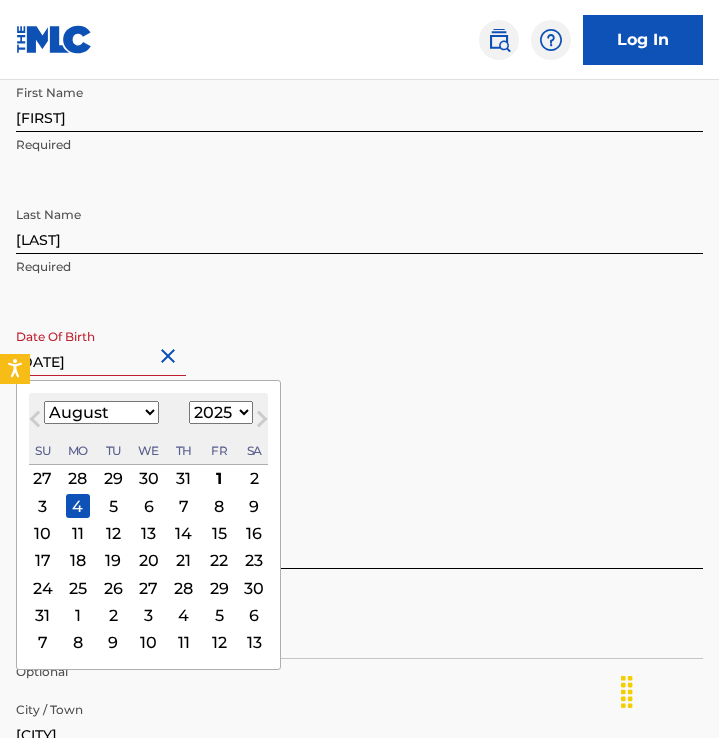 select on "9" 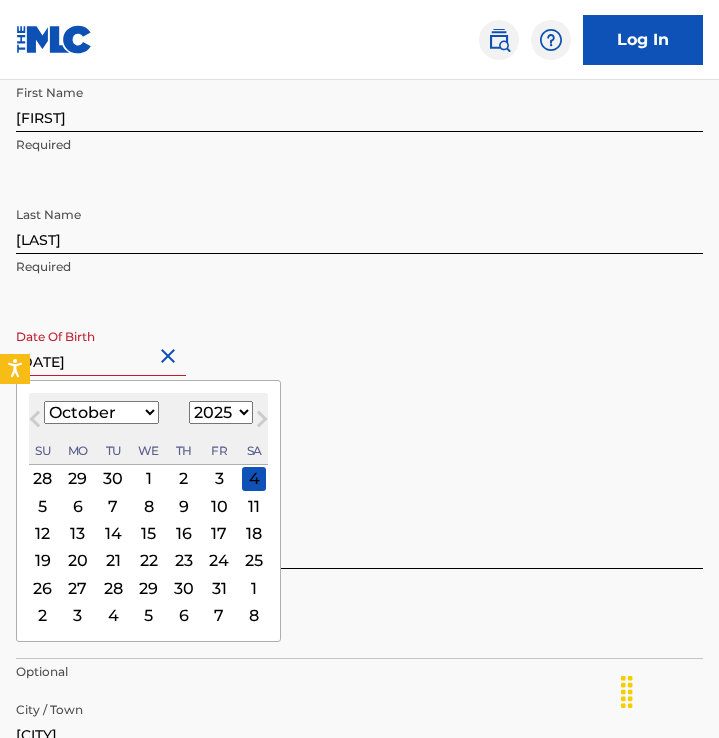 click on "1899 1900 1901 1902 1903 1904 1905 1906 1907 1908 1909 1910 1911 1912 1913 1914 1915 1916 1917 1918 1919 1920 1921 1922 1923 1924 1925 1926 1927 1928 1929 1930 1931 1932 1933 1934 1935 1936 1937 1938 1939 1940 1941 1942 1943 1944 1945 1946 1947 1948 1949 1950 1951 1952 1953 1954 1955 1956 1957 1958 1959 1960 1961 1962 1963 1964 1965 1966 1967 1968 1969 1970 1971 1972 1973 1974 1975 1976 1977 1978 1979 1980 1981 1982 1983 1984 1985 1986 1987 1988 1989 1990 1991 1992 1993 1994 1995 1996 1997 1998 1999 2000 2001 2002 2003 2004 2005 2006 2007 2008 2009 2010 2011 2012 2013 2014 2015 2016 2017 2018 2019 2020 2021 2022 2023 2024 2025 2026 2027 2028 2029 2030 2031 2032 2033 2034 2035 2036 2037 2038 2039 2040 2041 2042 2043 2044 2045 2046 2047 2048 2049 2050 2051 2052 2053 2054 2055 2056 2057 2058 2059 2060 2061 2062 2063 2064 2065 2066 2067 2068 2069 2070 2071 2072 2073 2074 2075 2076 2077 2078 2079 2080 2081 2082 2083 2084 2085 2086 2087 2088 2089 2090 2091 2092 2093 2094 2095 2096 2097 2098 2099 2100" at bounding box center (221, 412) 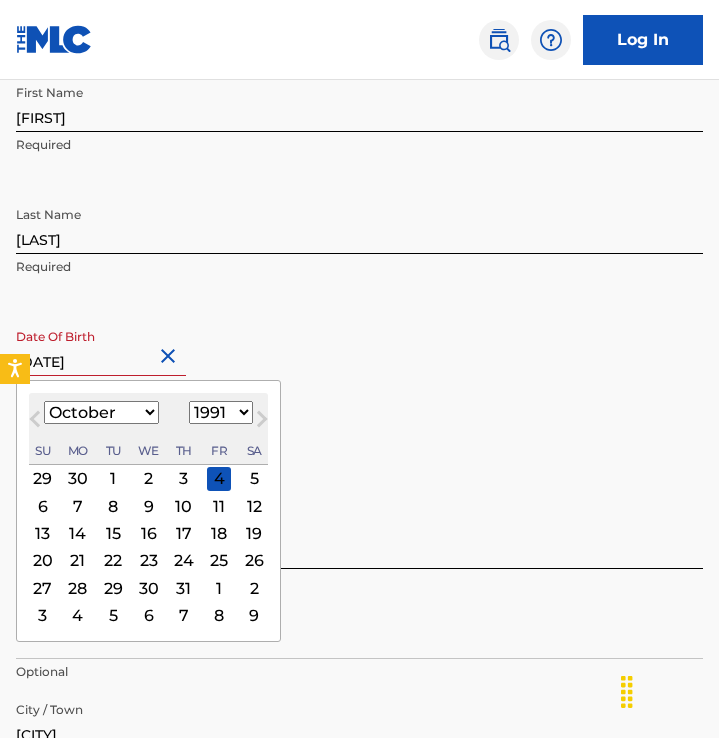 click on "8" at bounding box center [113, 506] 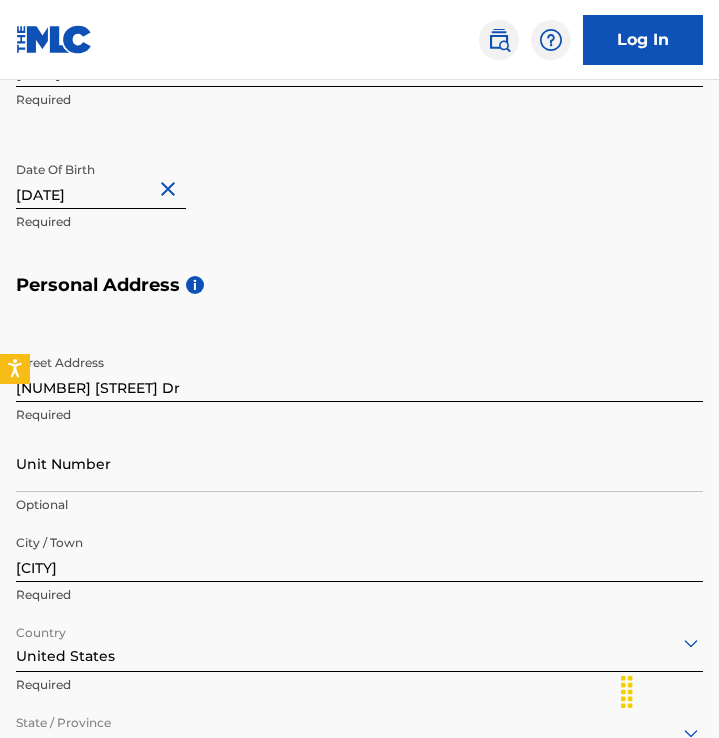 scroll, scrollTop: 820, scrollLeft: 0, axis: vertical 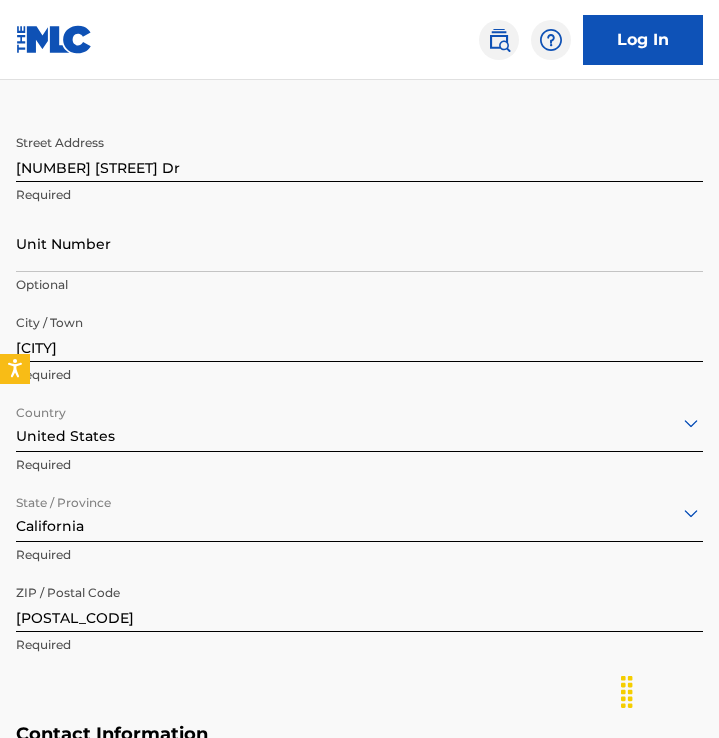 click on "Sign up" at bounding box center [76, 1125] 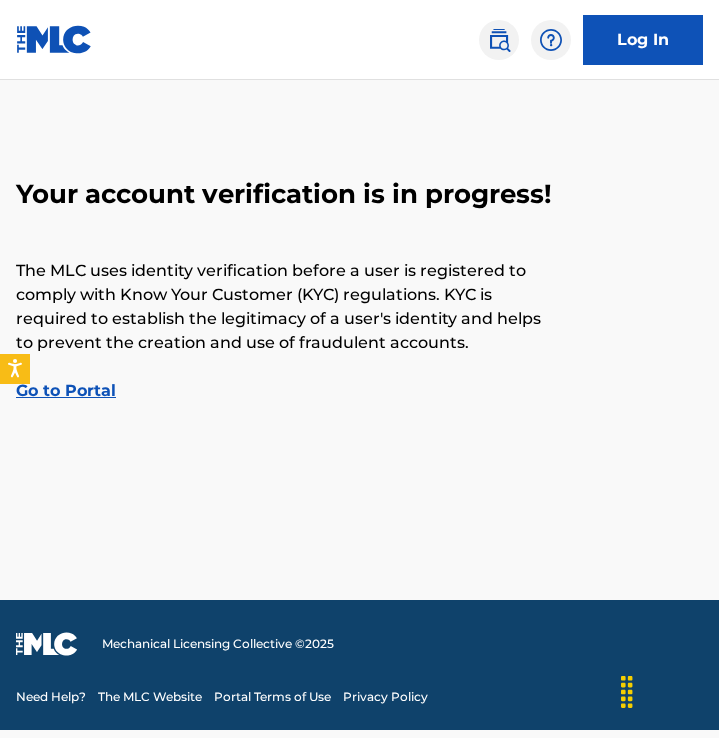 scroll, scrollTop: 0, scrollLeft: 0, axis: both 